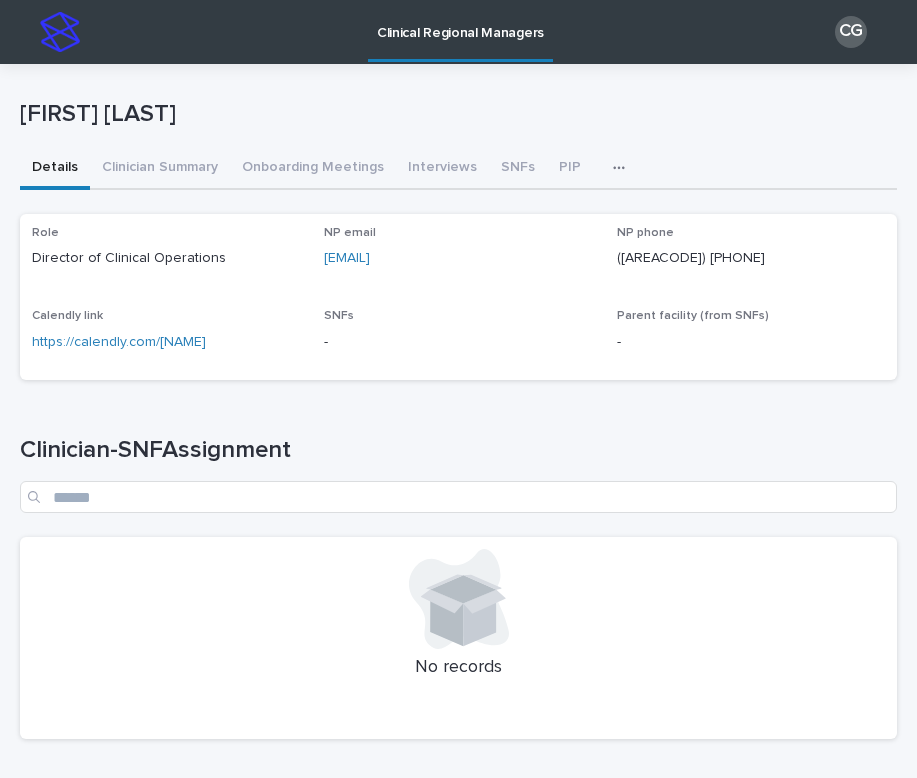 scroll, scrollTop: 0, scrollLeft: 0, axis: both 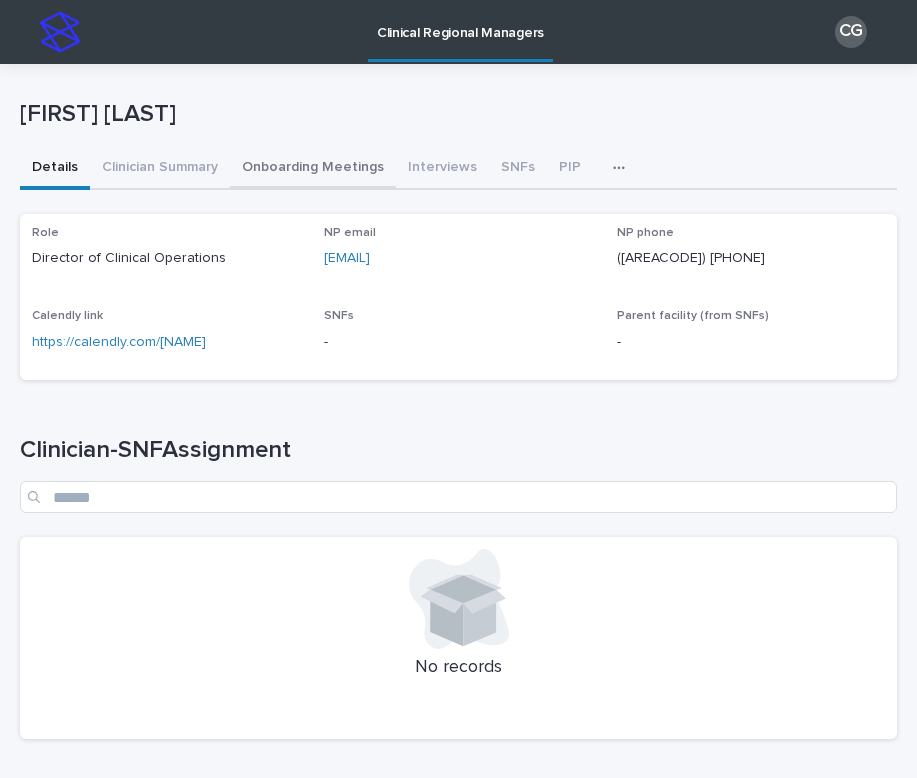 click on "Onboarding Meetings" at bounding box center (313, 169) 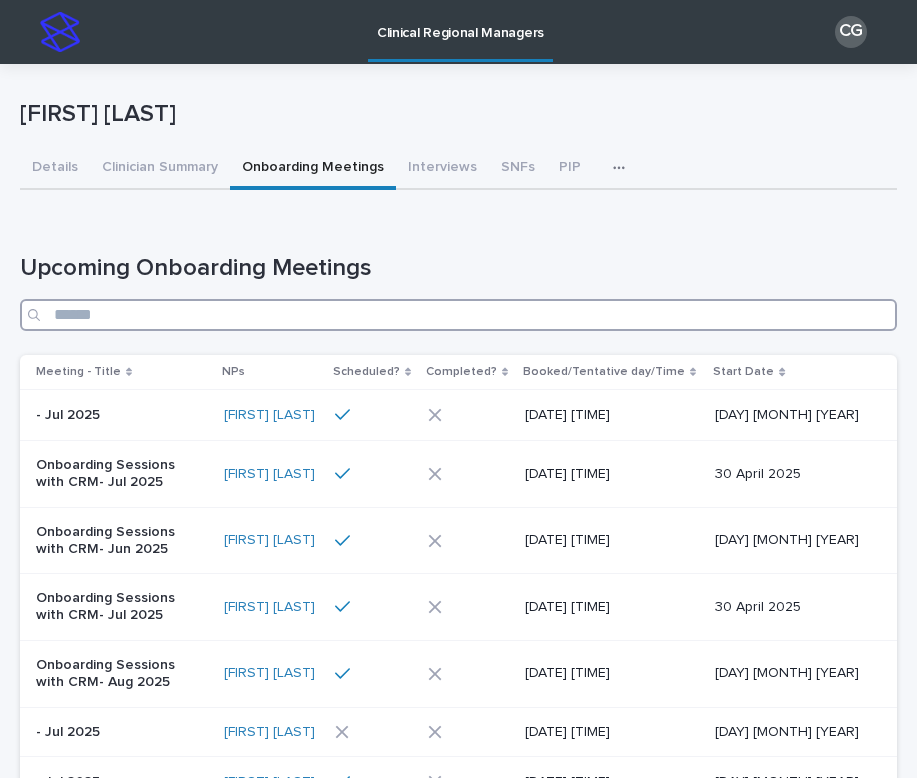 click at bounding box center (458, 315) 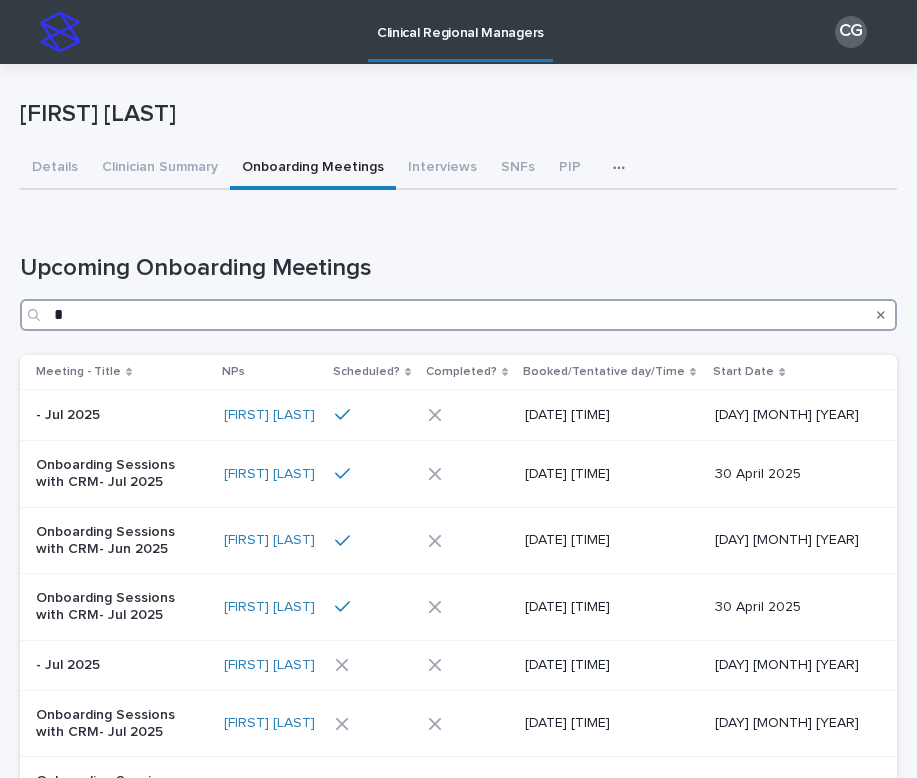 type 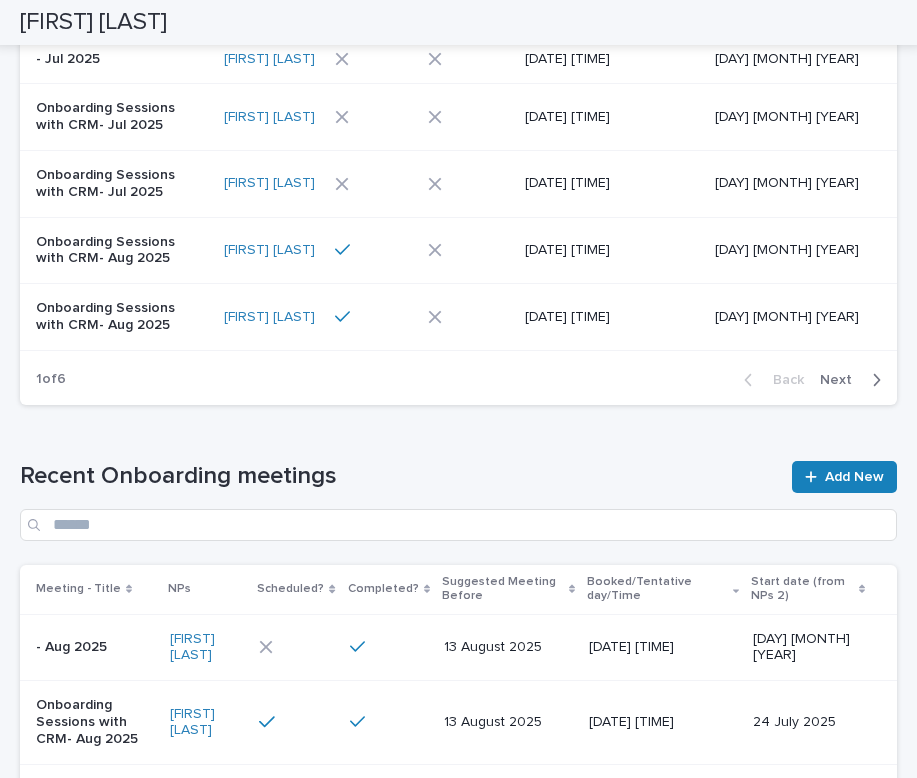 scroll, scrollTop: 840, scrollLeft: 0, axis: vertical 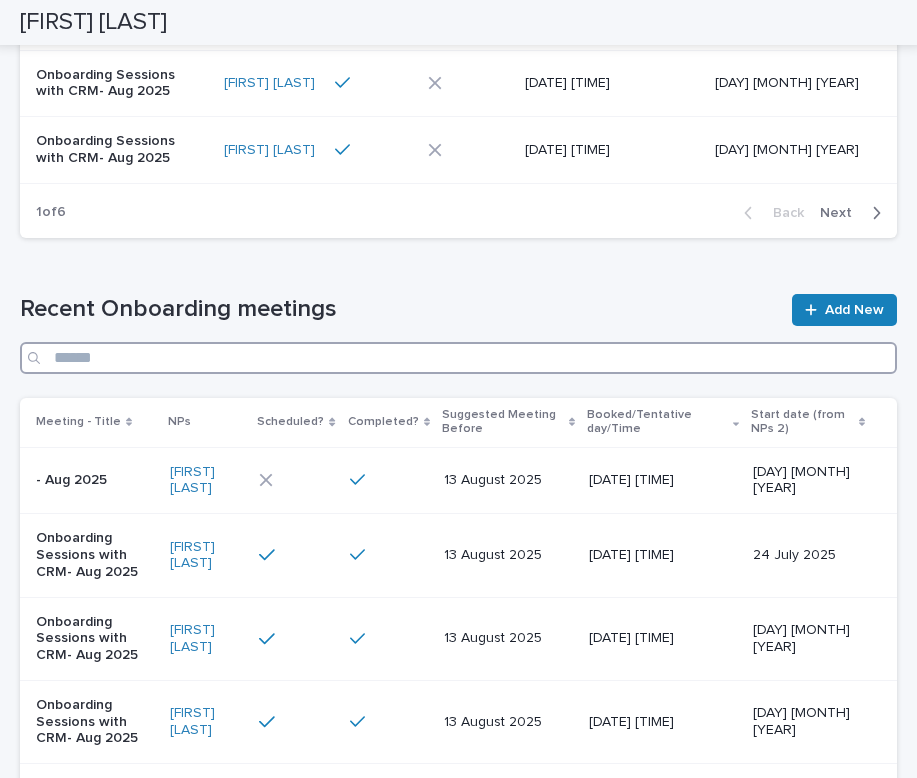 click at bounding box center (458, 358) 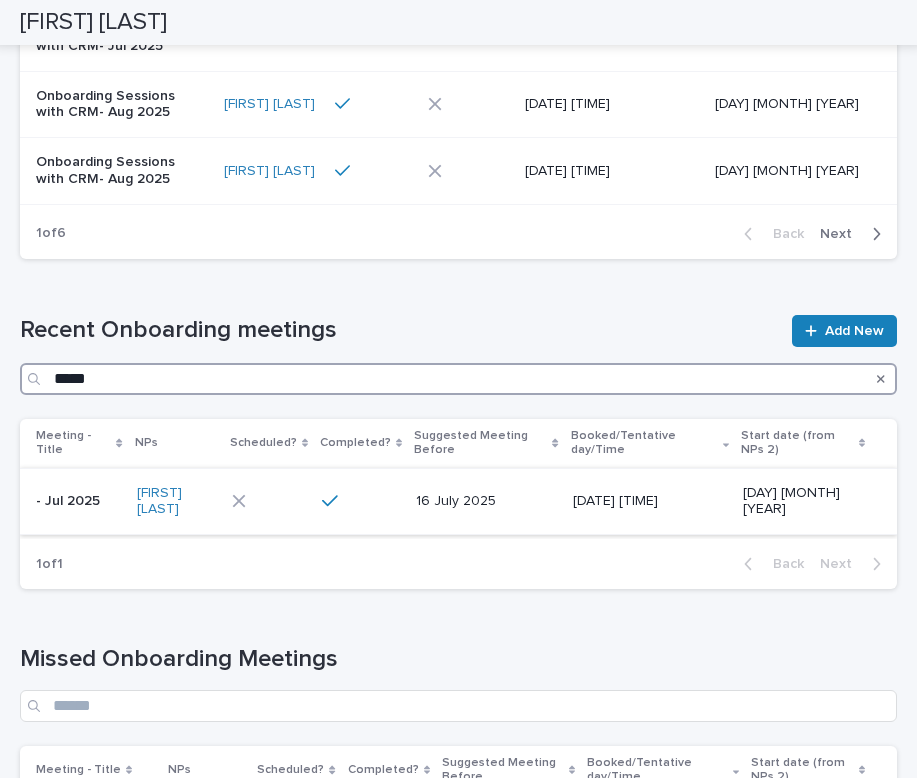 scroll, scrollTop: 797, scrollLeft: 0, axis: vertical 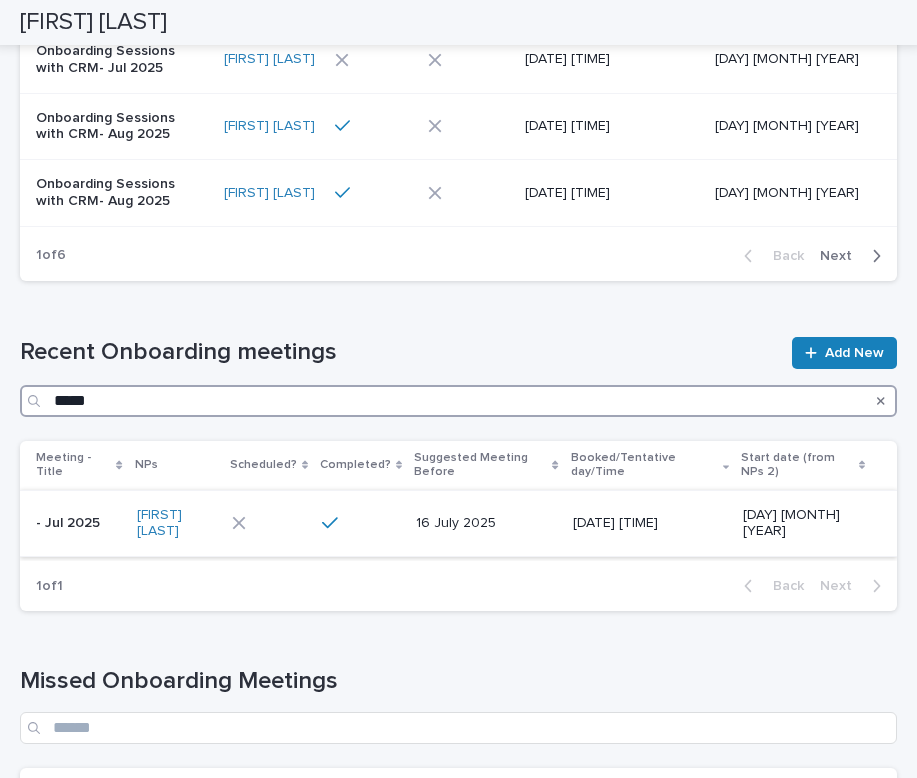 type on "*****" 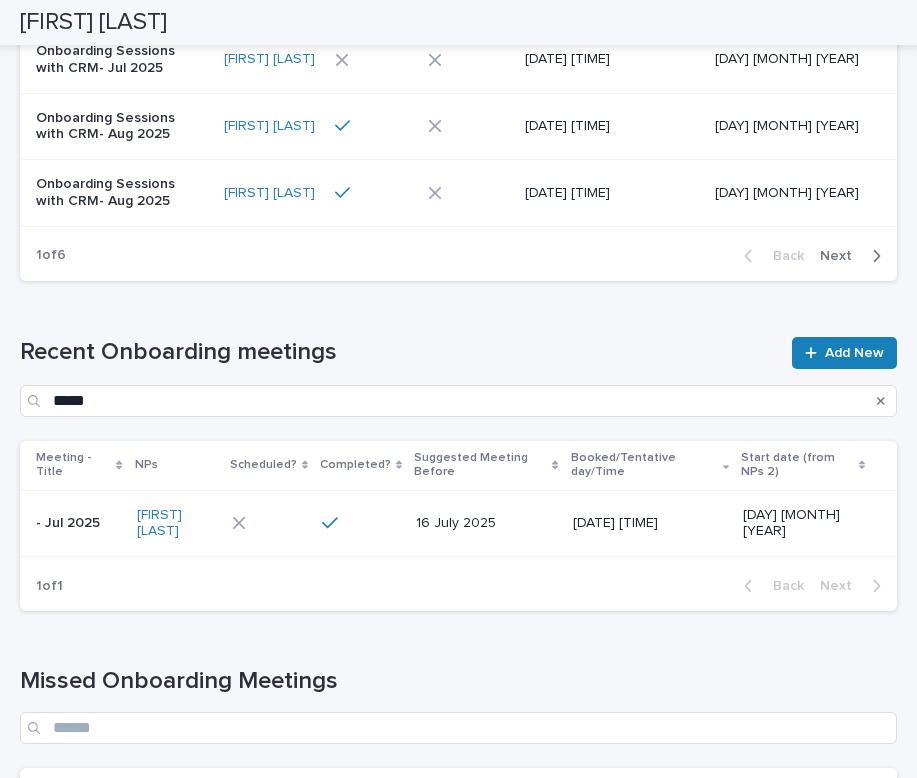 click at bounding box center [267, 523] 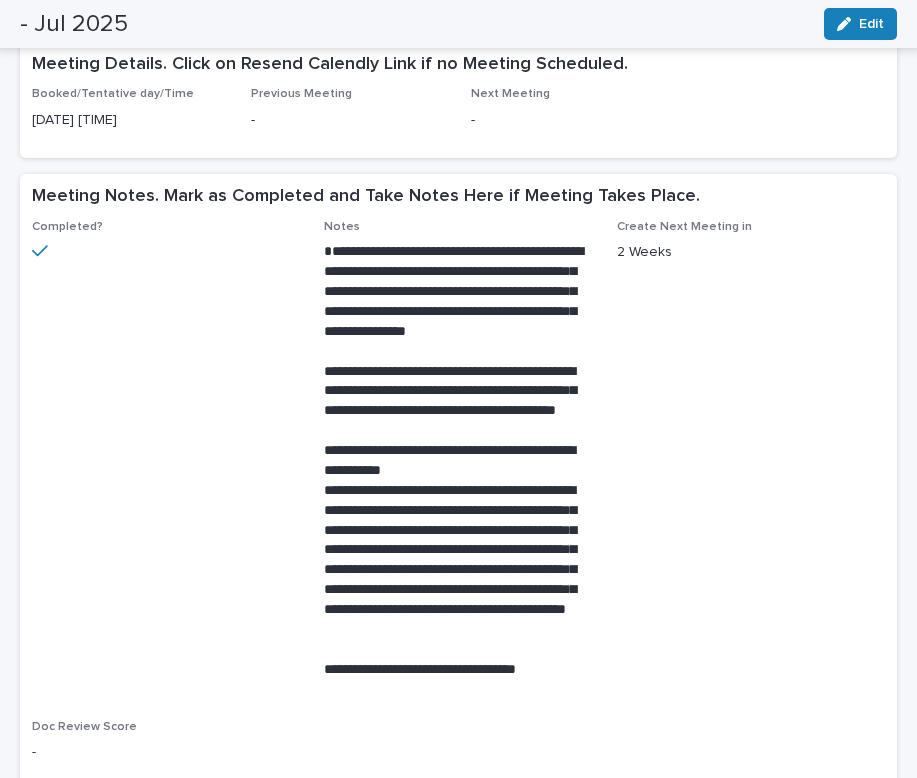 scroll, scrollTop: 0, scrollLeft: 0, axis: both 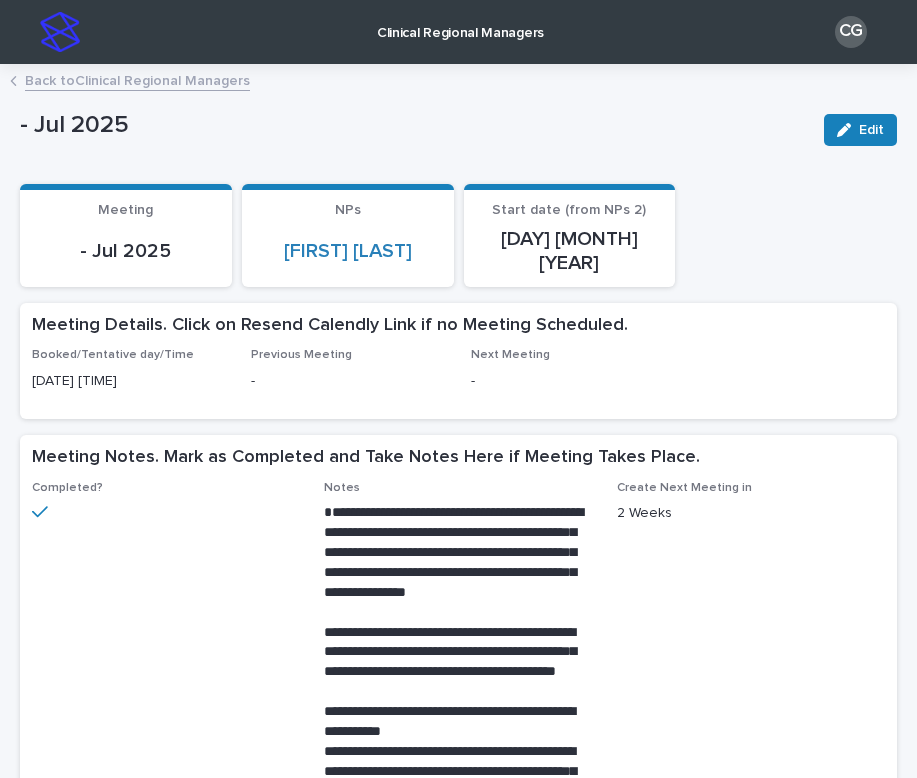 click on "Back to  Clinical Regional Managers" at bounding box center (137, 79) 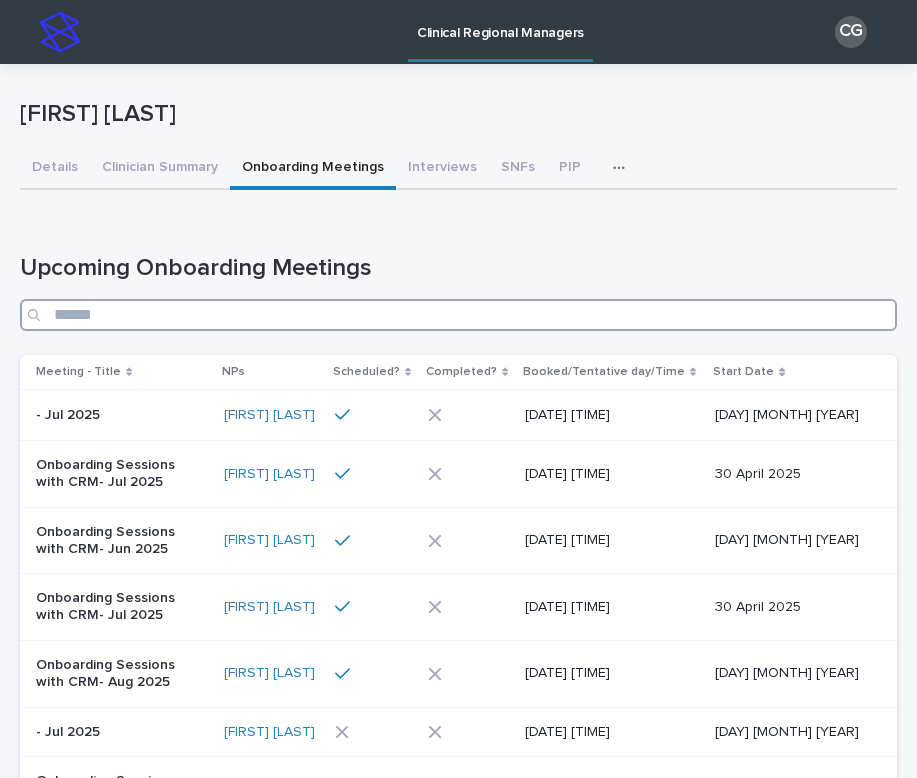 click at bounding box center [458, 315] 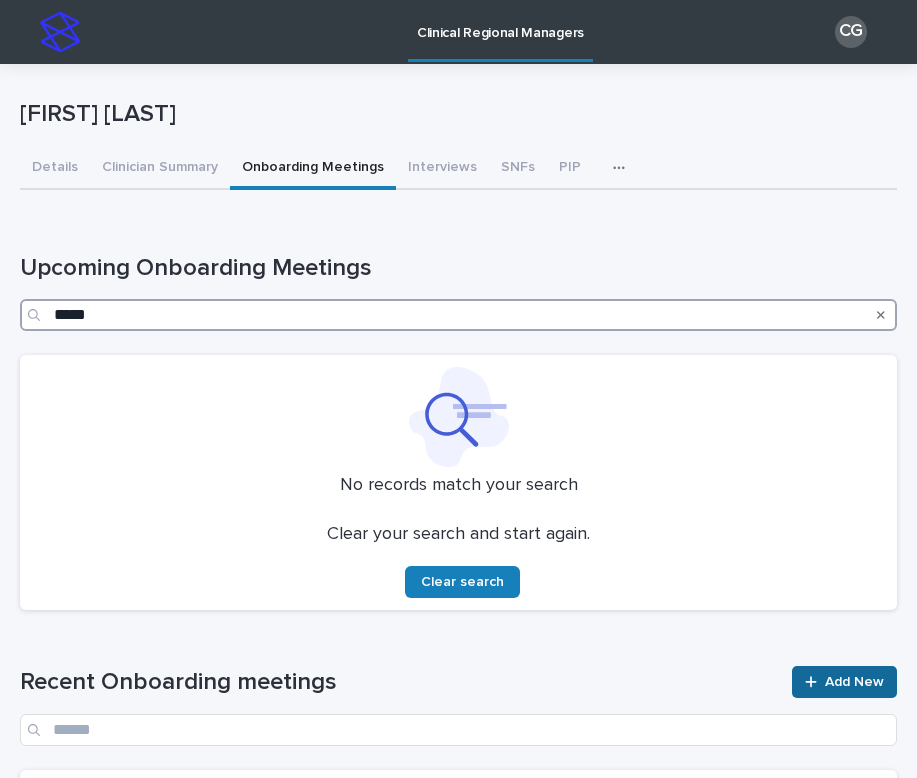 type on "*****" 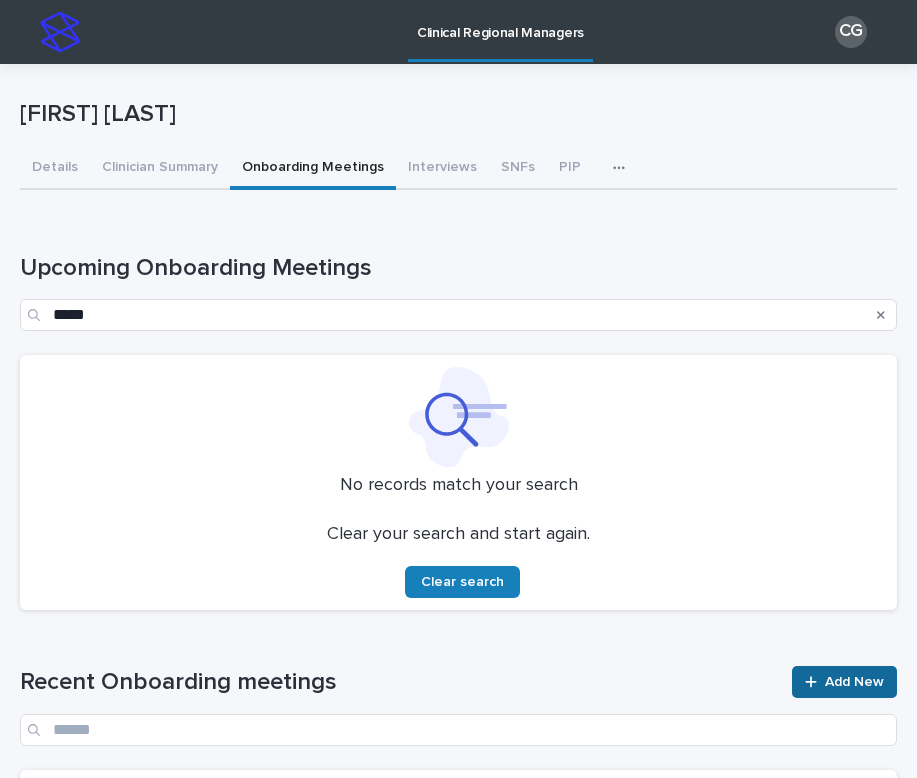 click on "Add New" at bounding box center (844, 682) 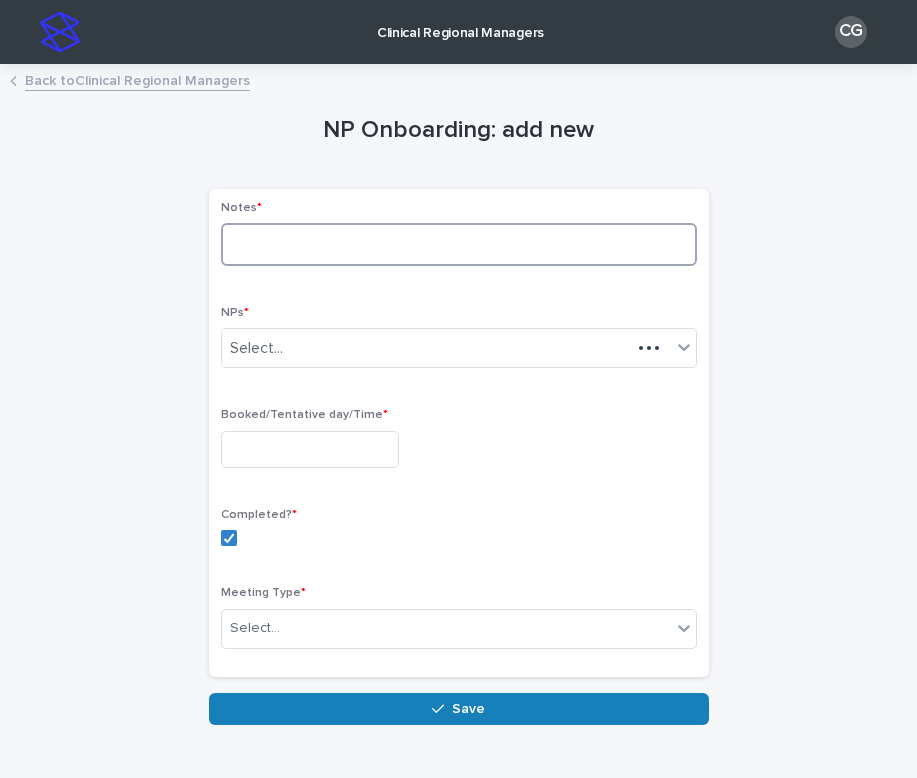 click at bounding box center (459, 244) 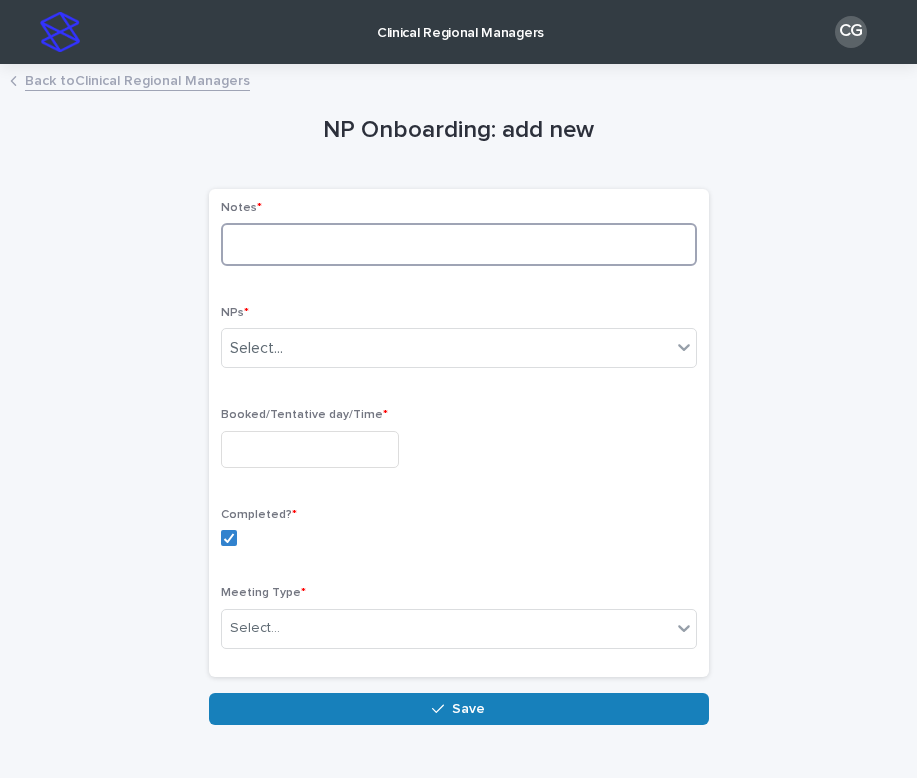 paste on "**********" 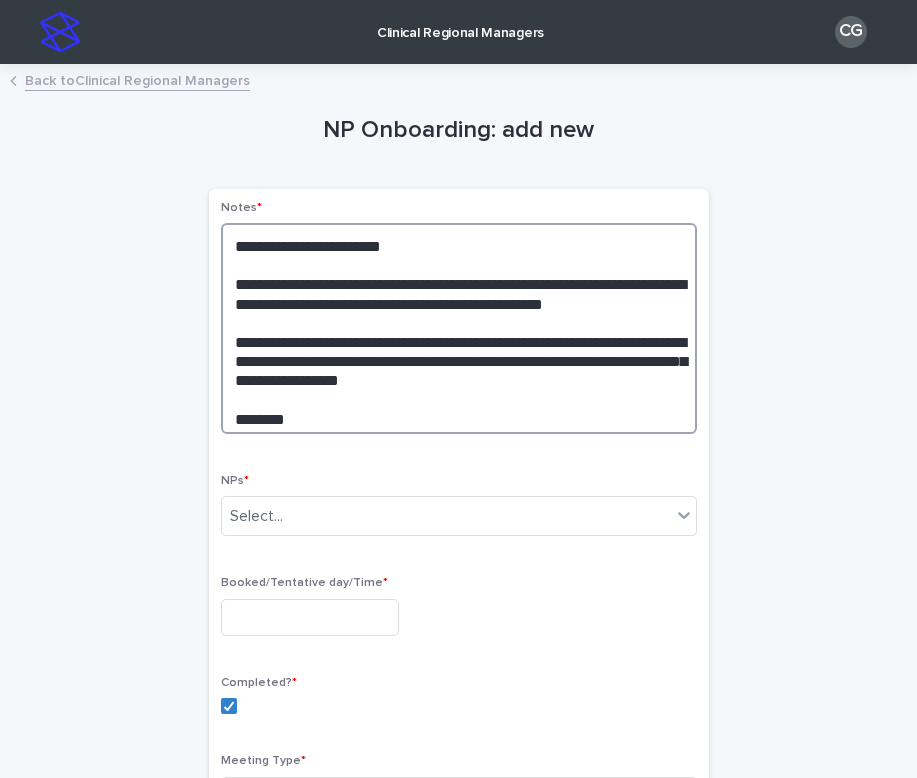 drag, startPoint x: 282, startPoint y: 414, endPoint x: 217, endPoint y: 219, distance: 205.54805 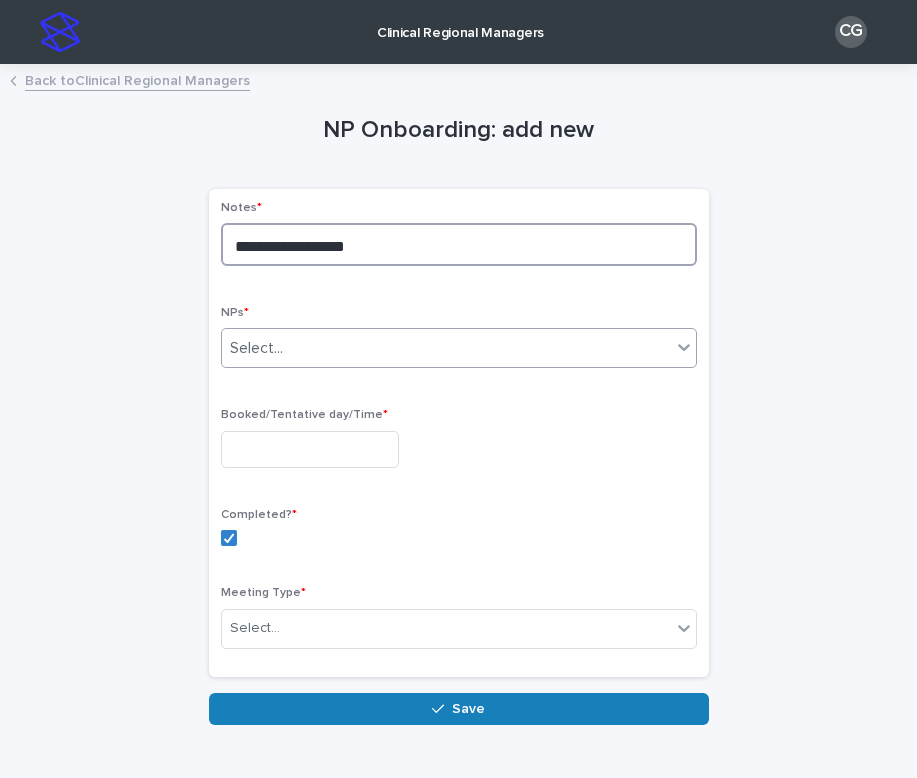 type on "**********" 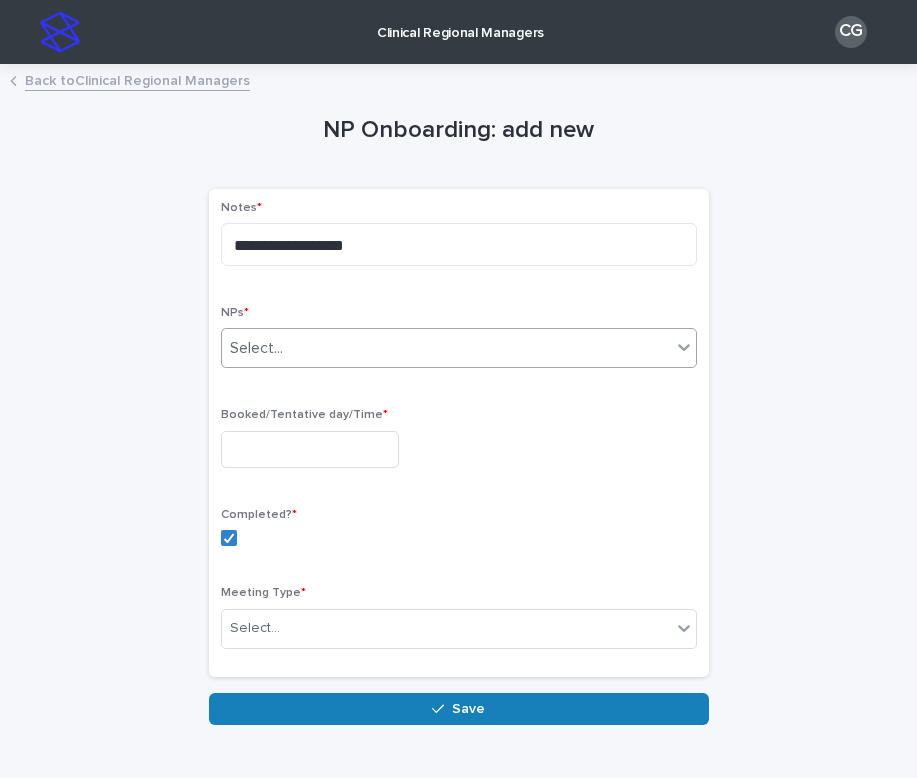 click on "Select..." at bounding box center (446, 348) 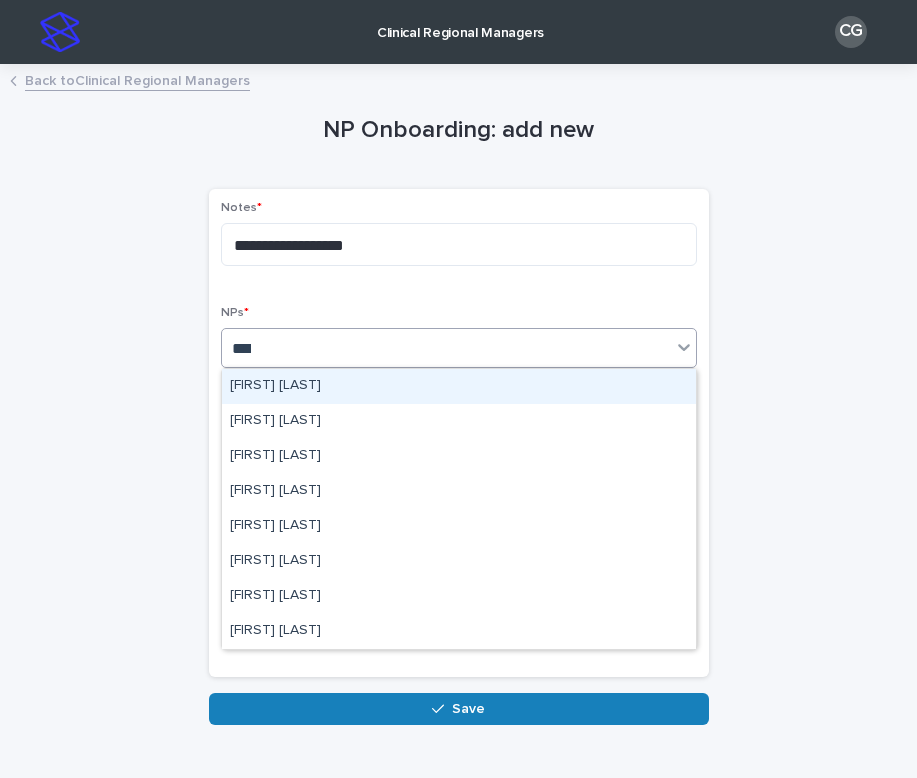 type on "*****" 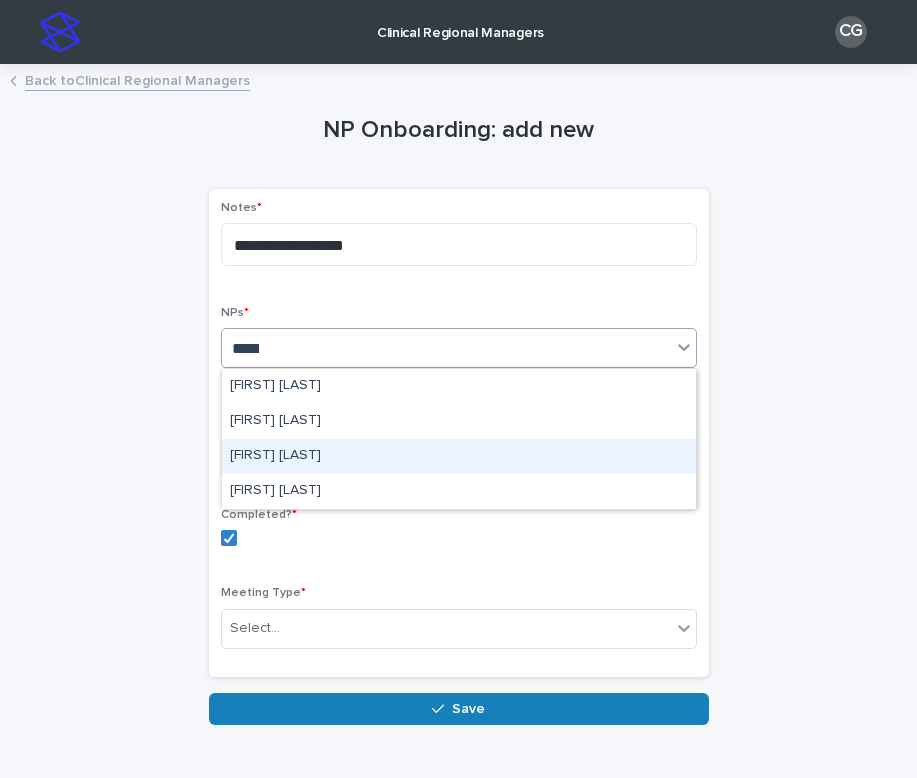 click on "[FIRST] [LAST]" at bounding box center (459, 456) 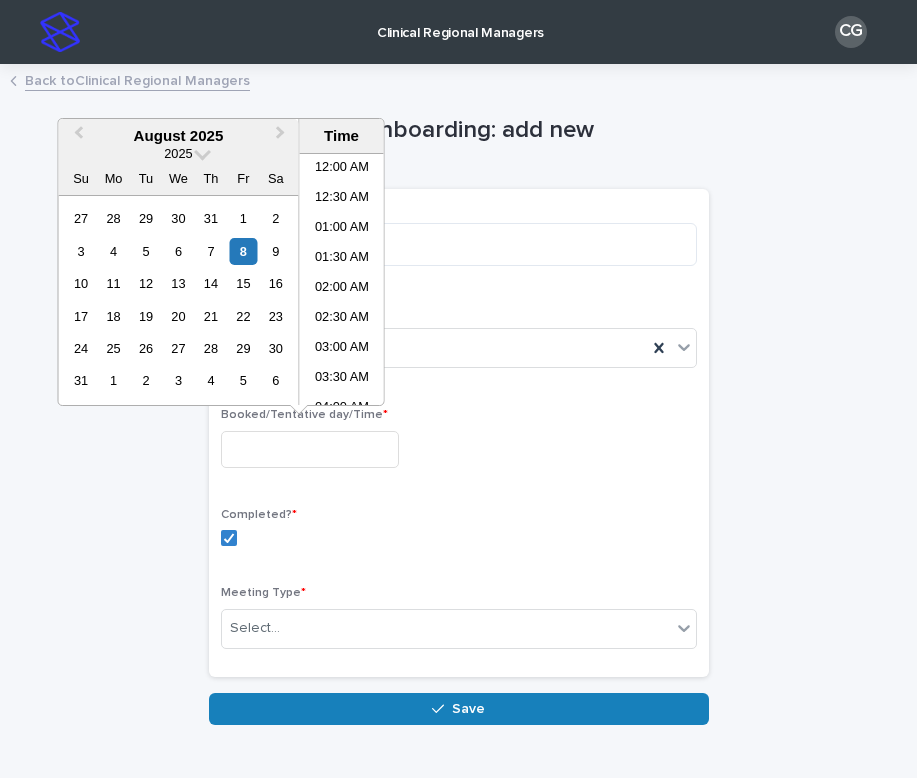 click at bounding box center (310, 449) 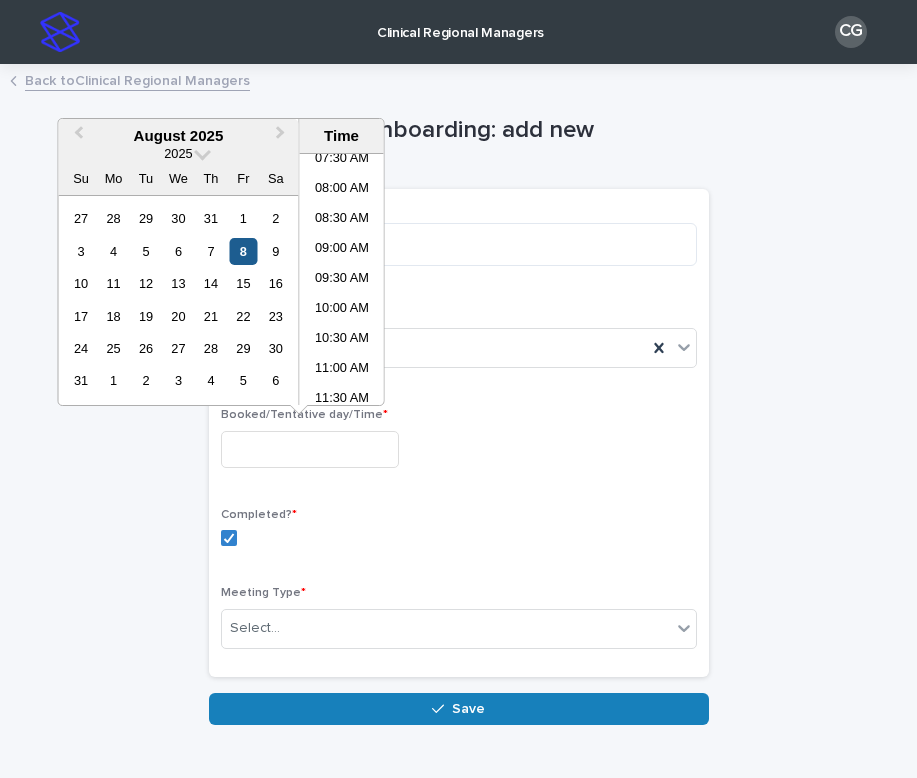 click on "8" at bounding box center (243, 251) 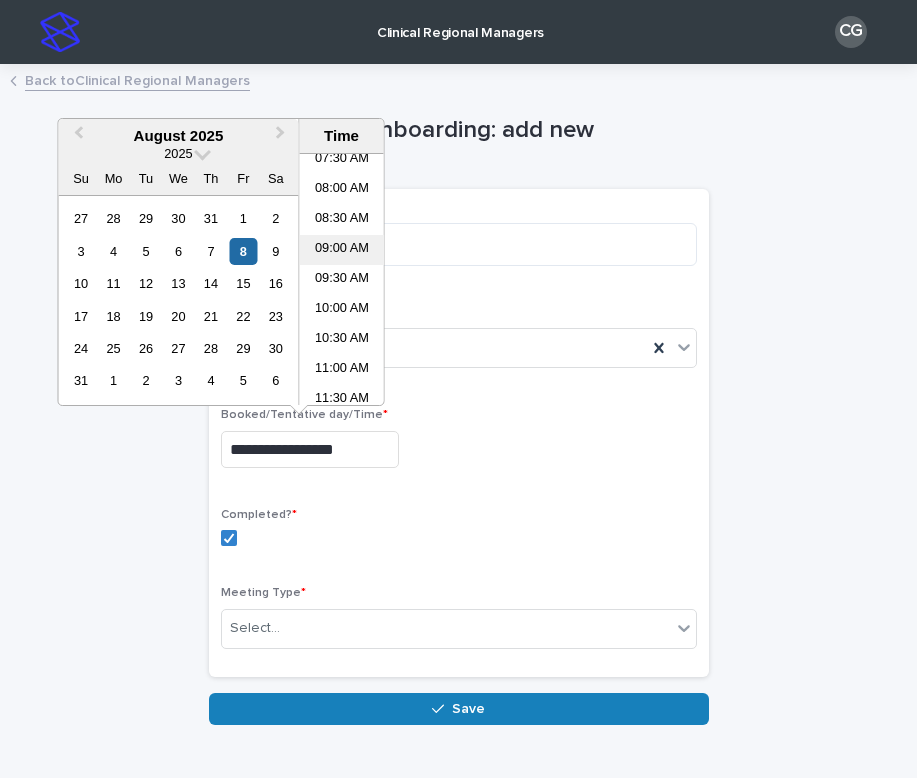 click on "09:00 AM" at bounding box center [342, 250] 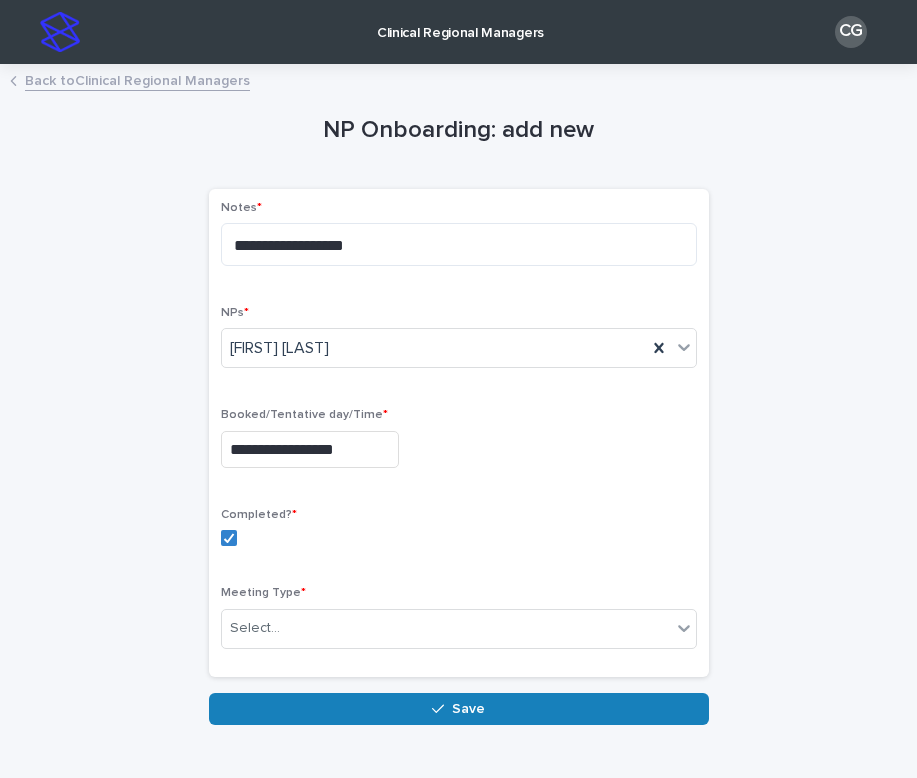 type on "**********" 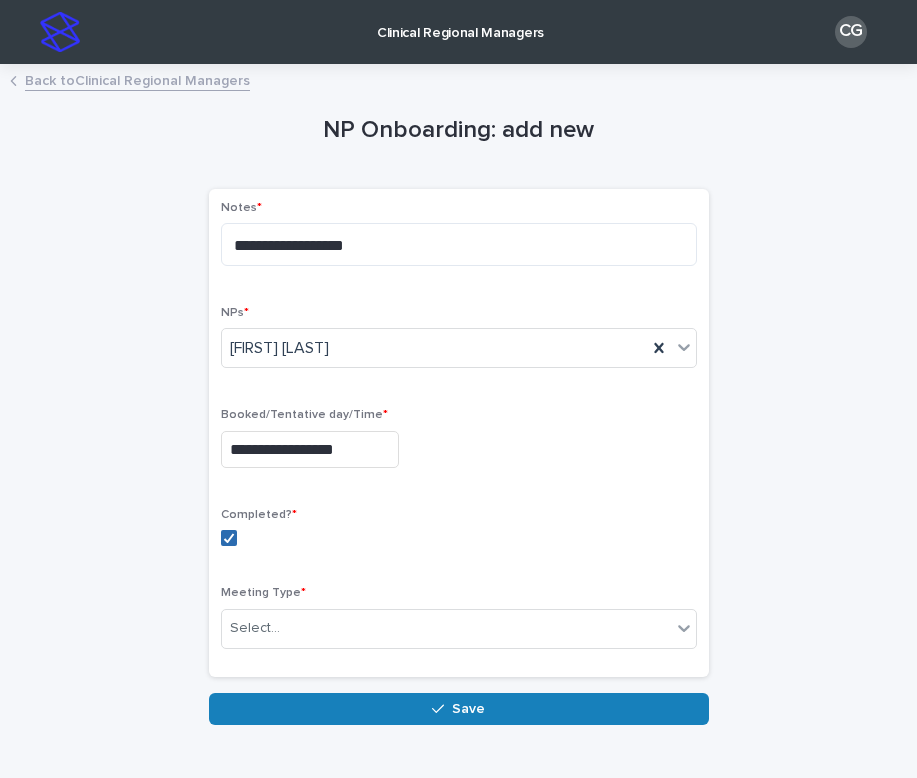 click at bounding box center [229, 538] 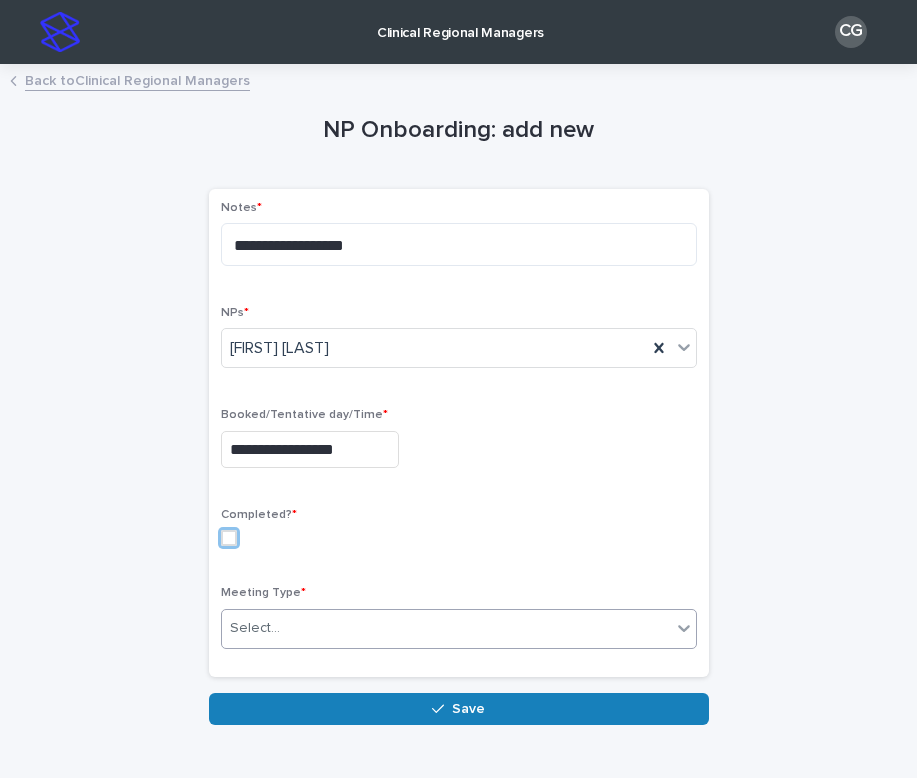 click on "Select..." at bounding box center (255, 628) 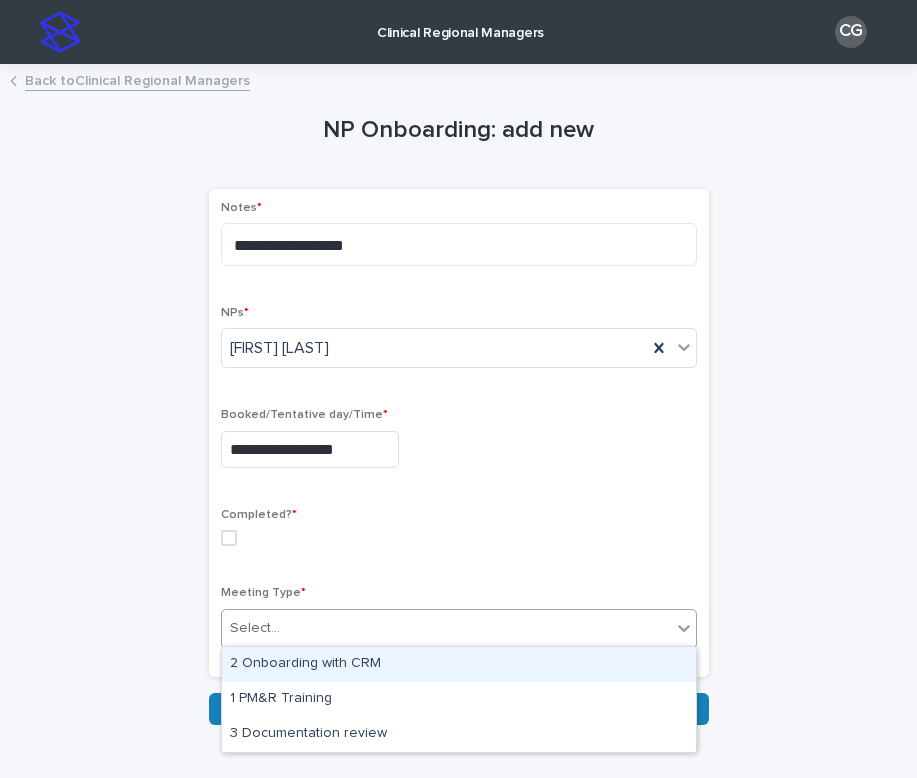 click on "2 Onboarding with CRM" at bounding box center (459, 664) 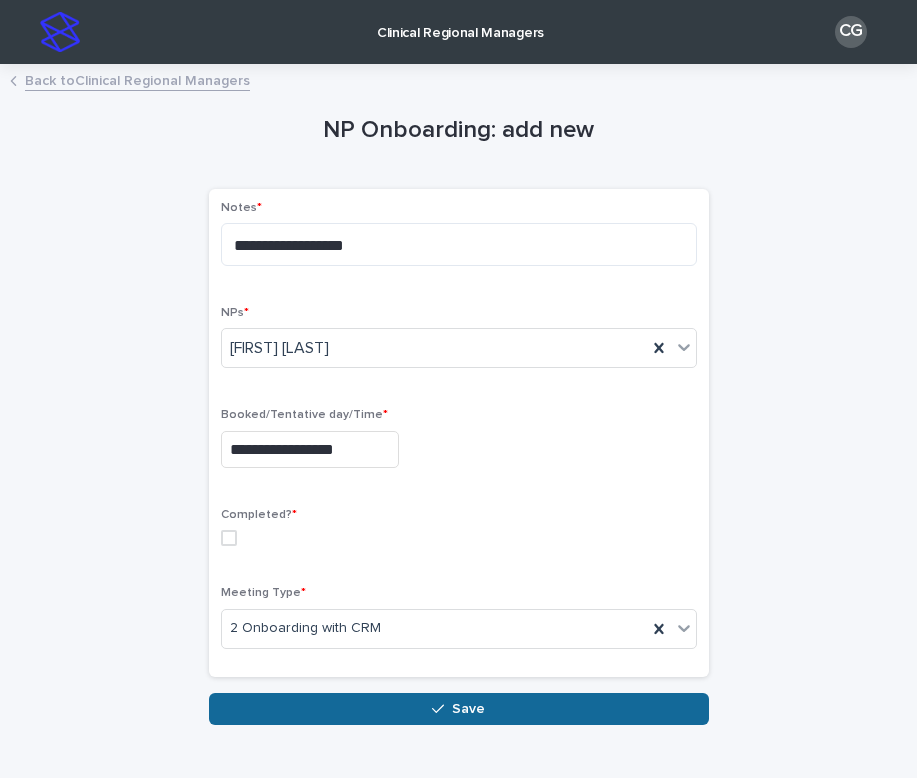 click on "Save" at bounding box center [459, 709] 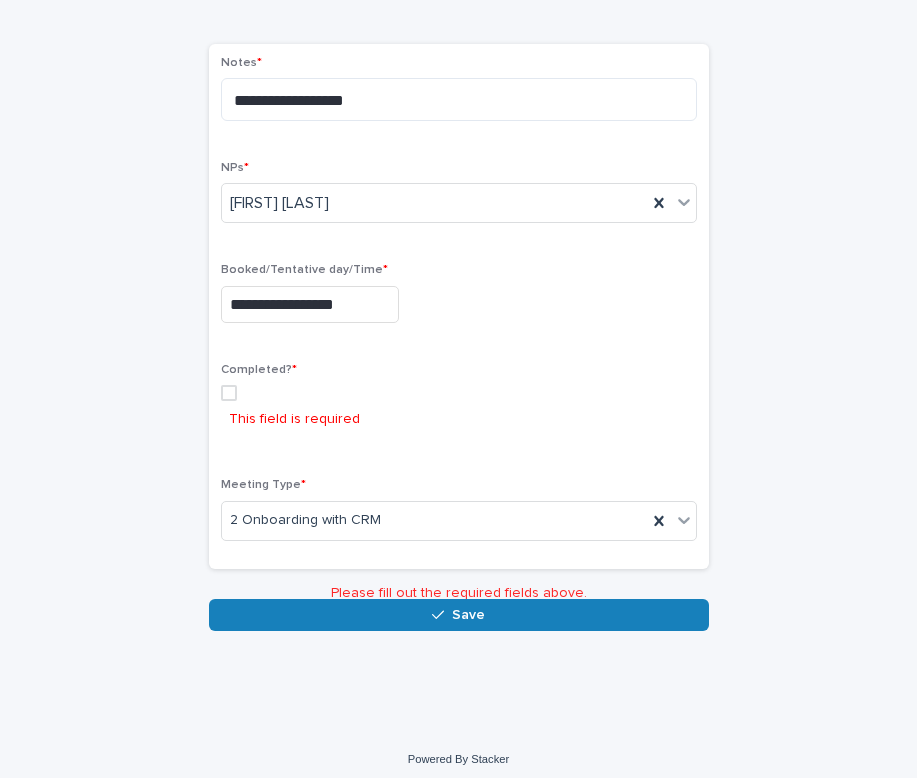 scroll, scrollTop: 152, scrollLeft: 0, axis: vertical 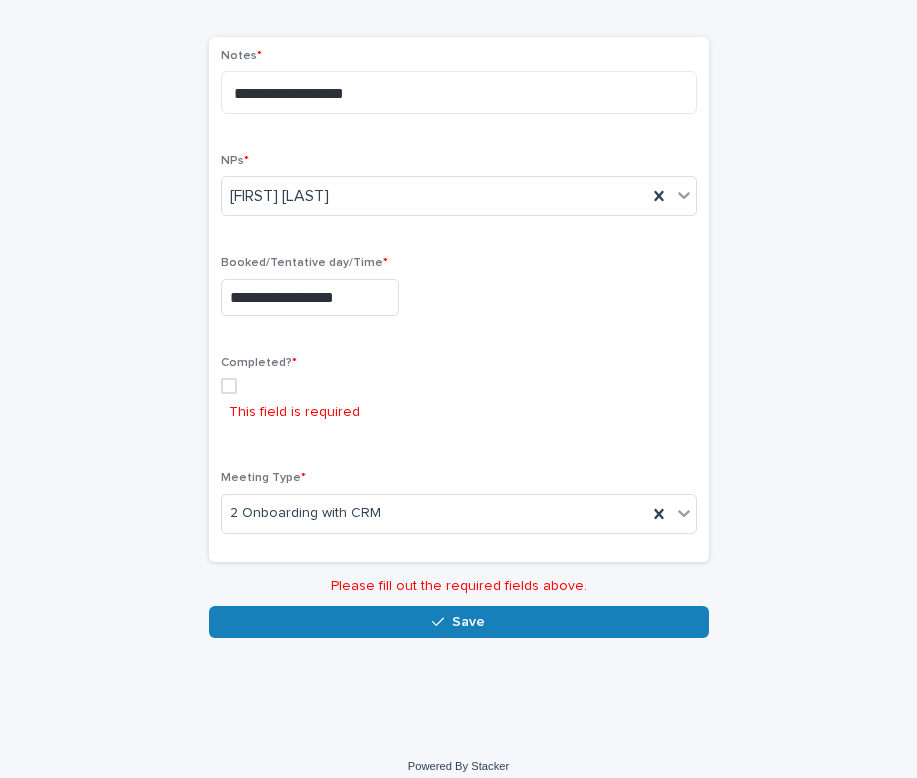 click on "Completed? * This field is required" at bounding box center (459, 401) 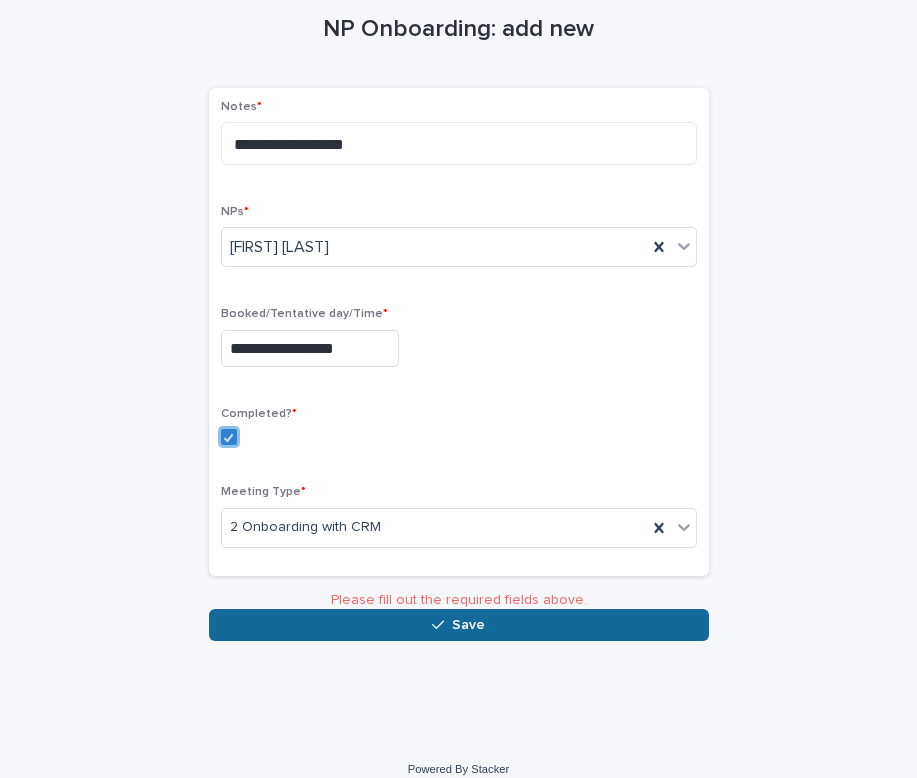 click on "Save" at bounding box center (459, 625) 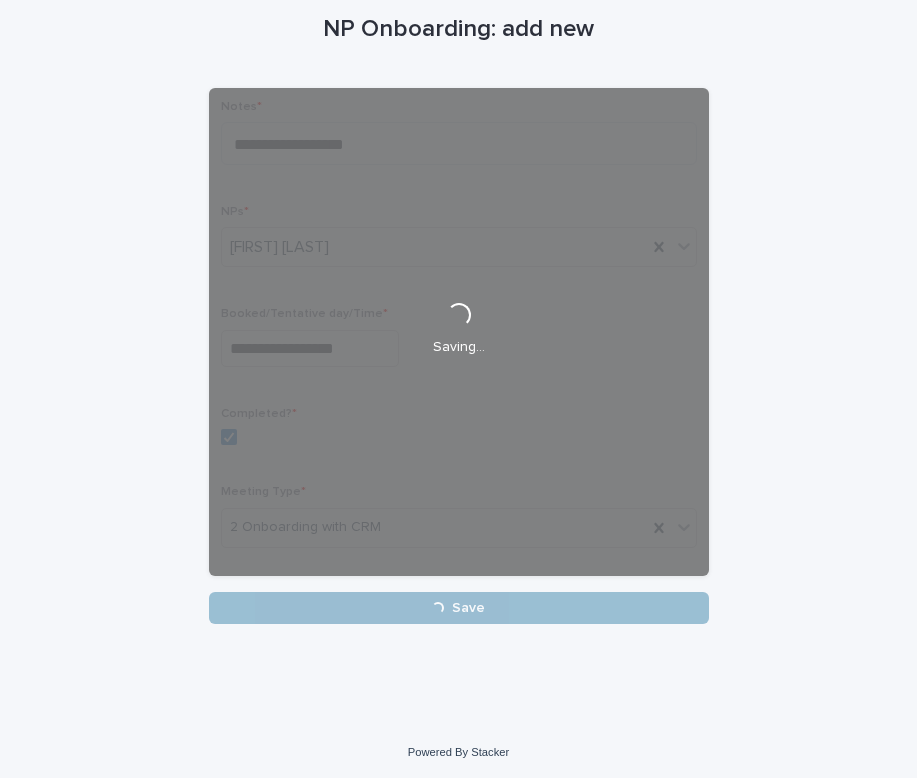 scroll, scrollTop: 101, scrollLeft: 0, axis: vertical 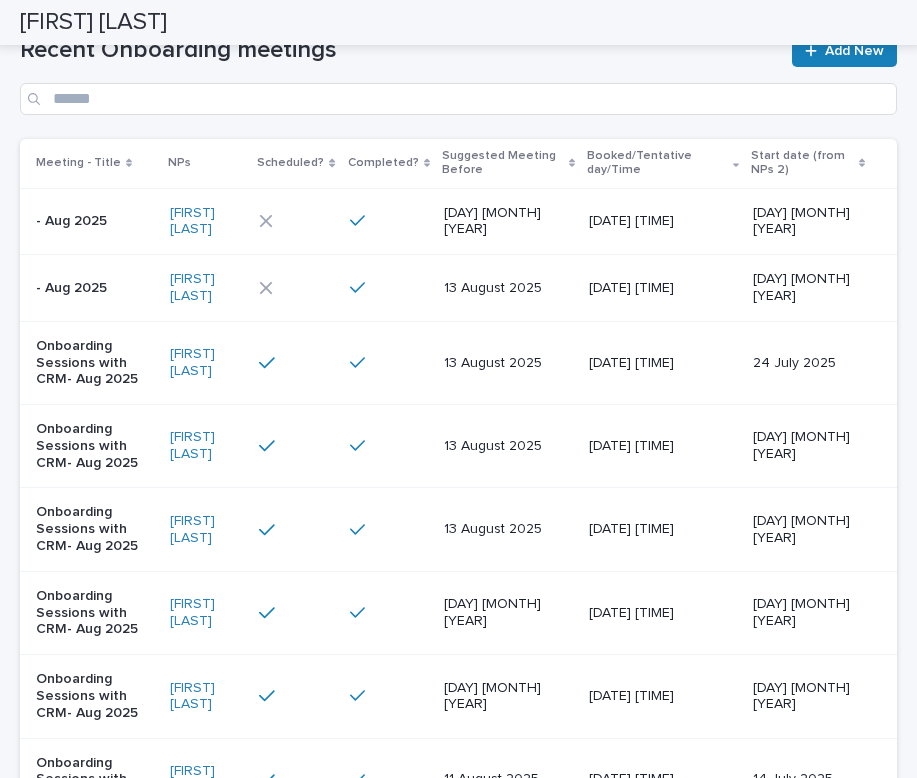 click at bounding box center (389, 221) 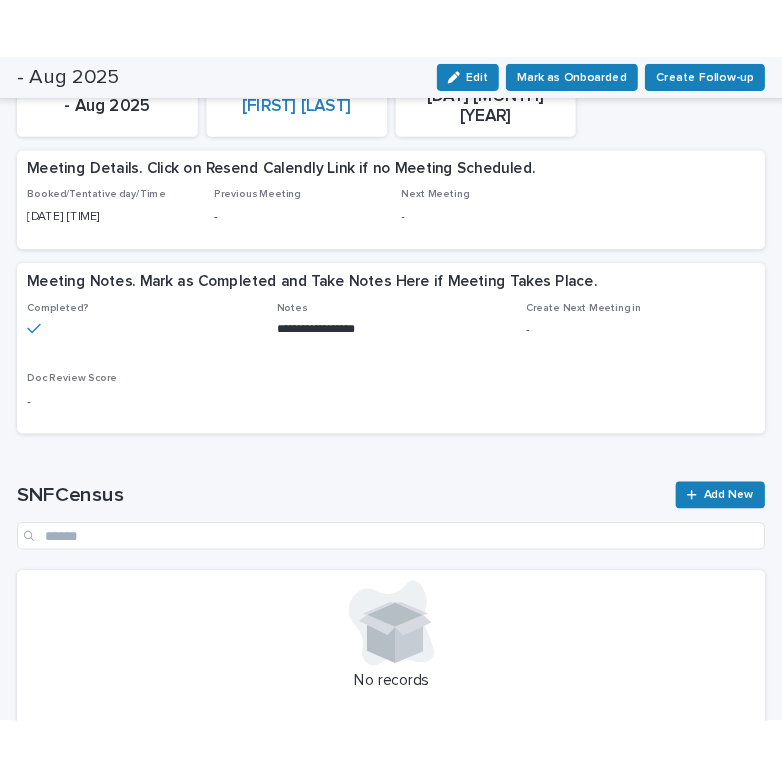 scroll, scrollTop: 189, scrollLeft: 0, axis: vertical 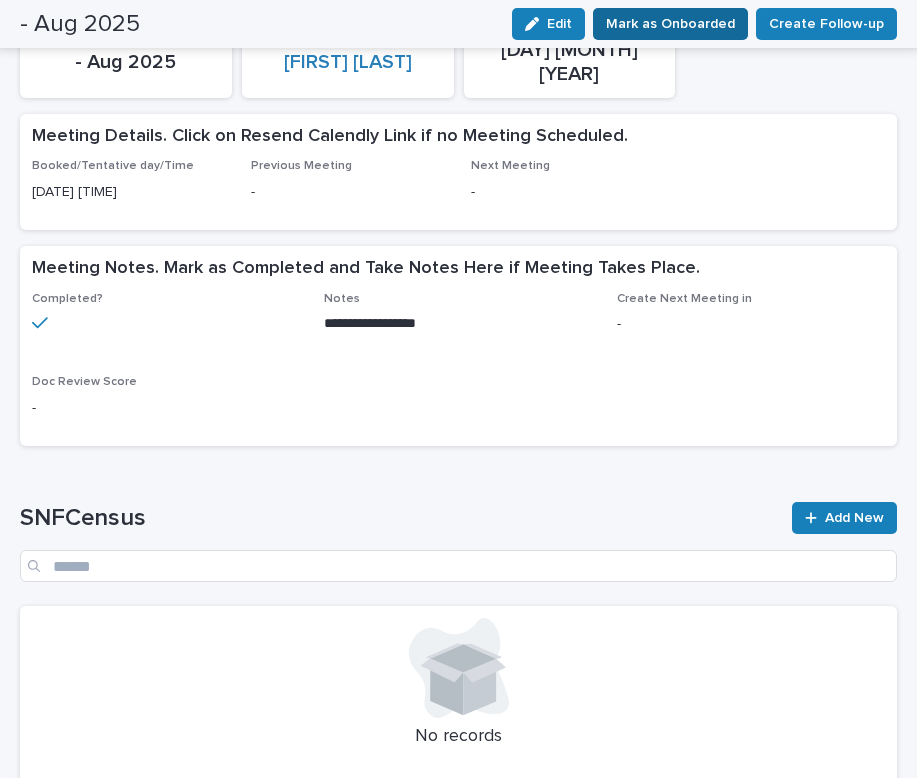 click on "Mark as Onboarded" at bounding box center [670, 24] 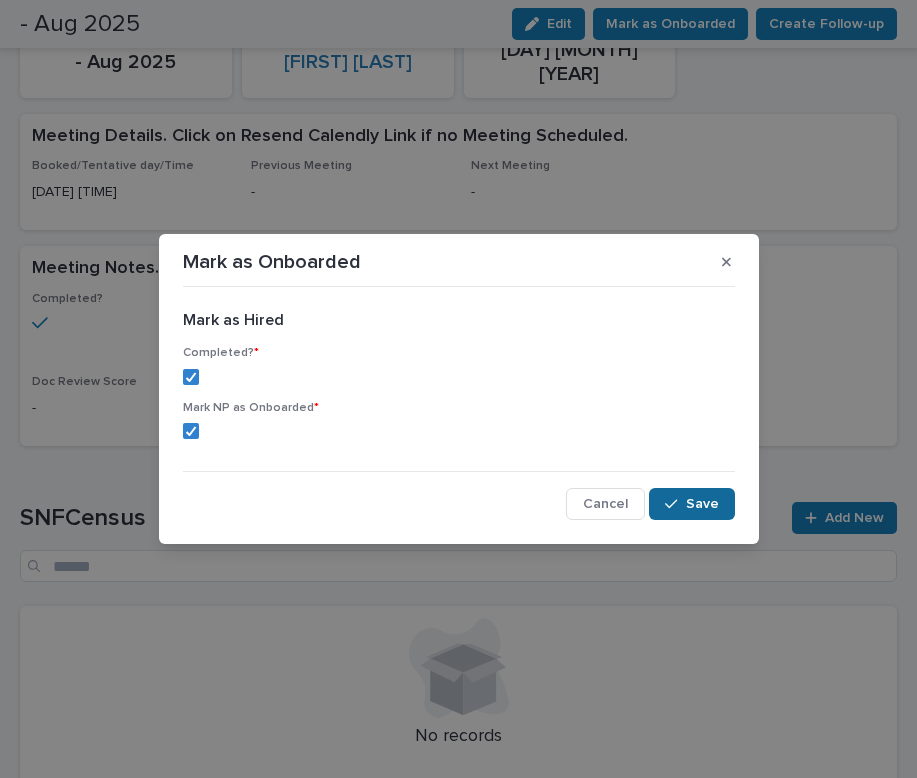 click on "Save" at bounding box center [702, 504] 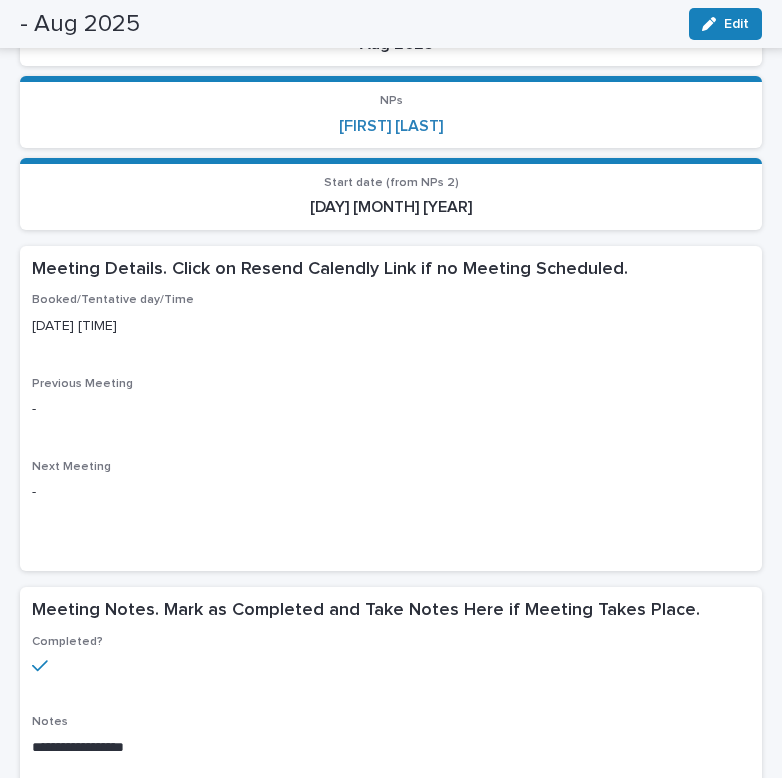 scroll, scrollTop: 0, scrollLeft: 0, axis: both 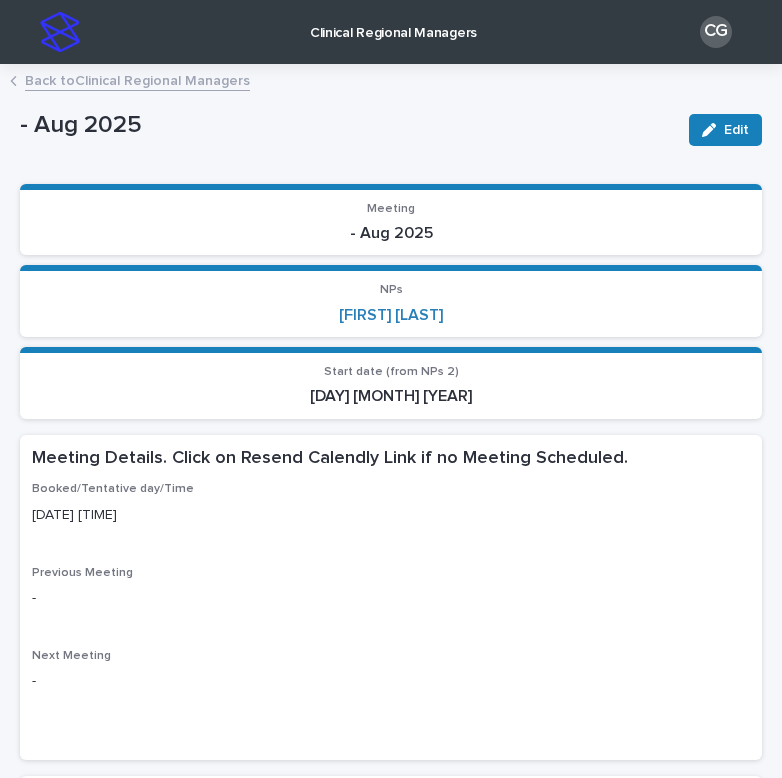 click on "Back to  Clinical Regional Managers" at bounding box center (137, 79) 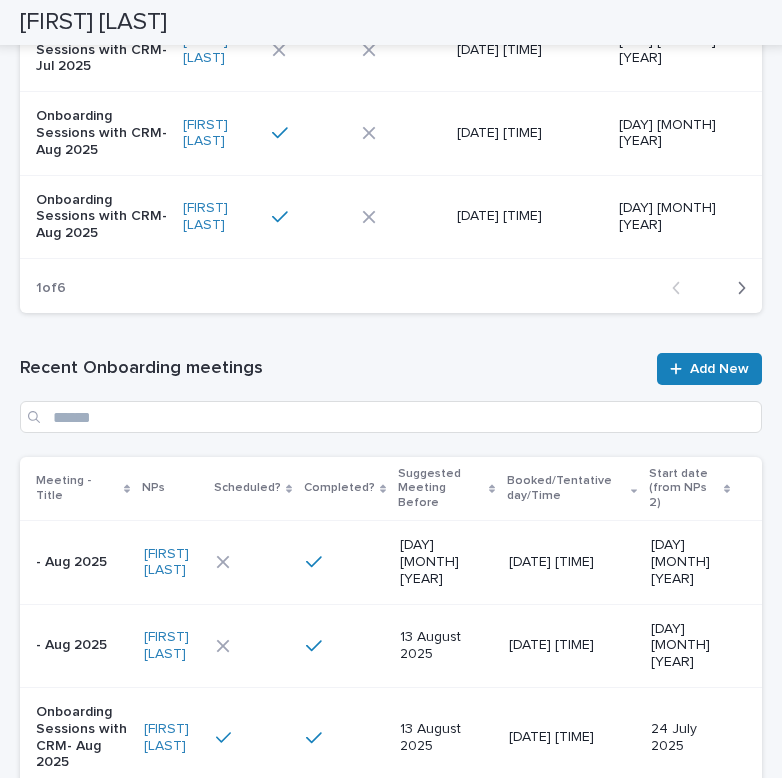 scroll, scrollTop: 896, scrollLeft: 0, axis: vertical 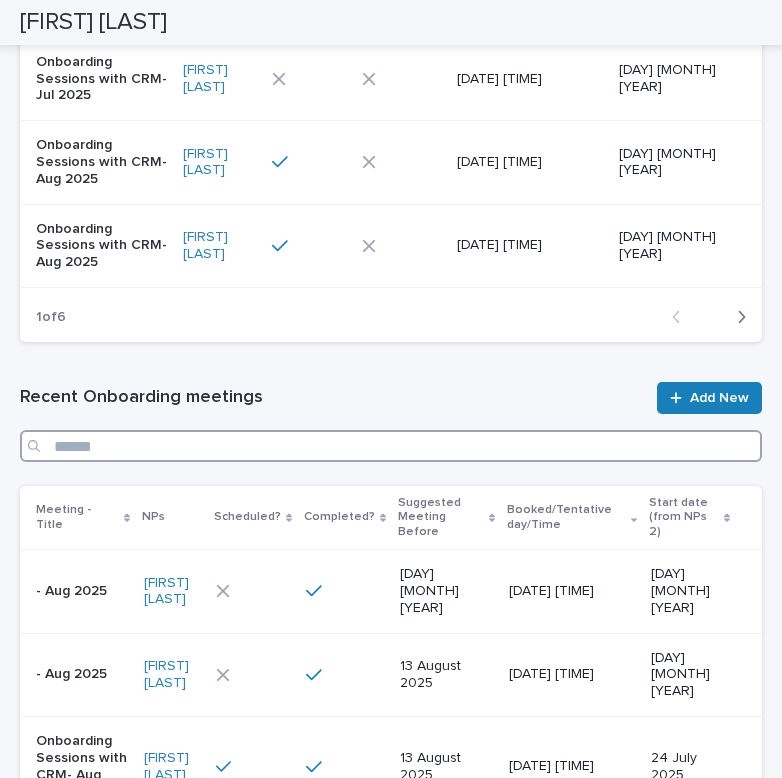 click at bounding box center [391, 446] 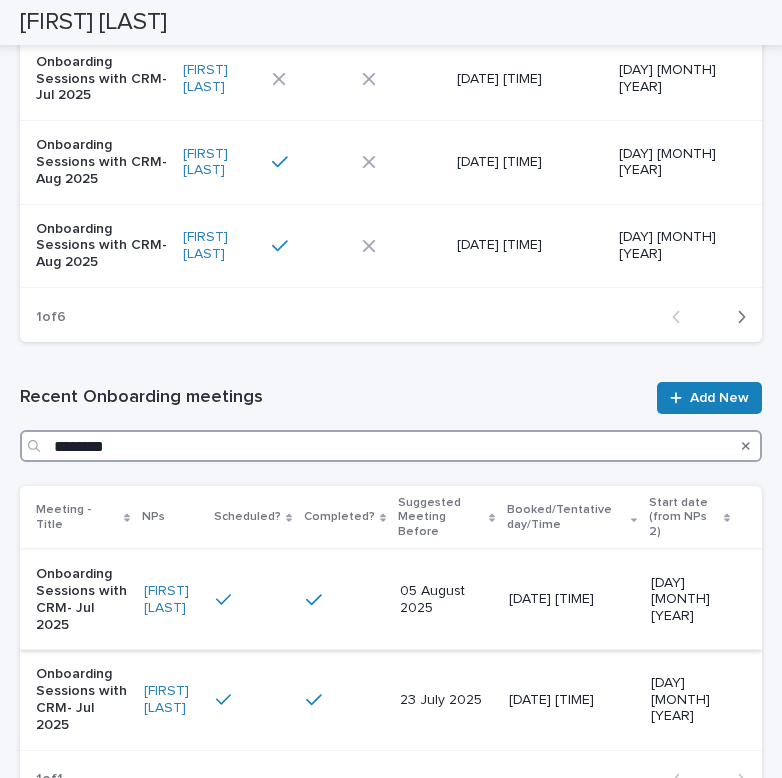 type on "********" 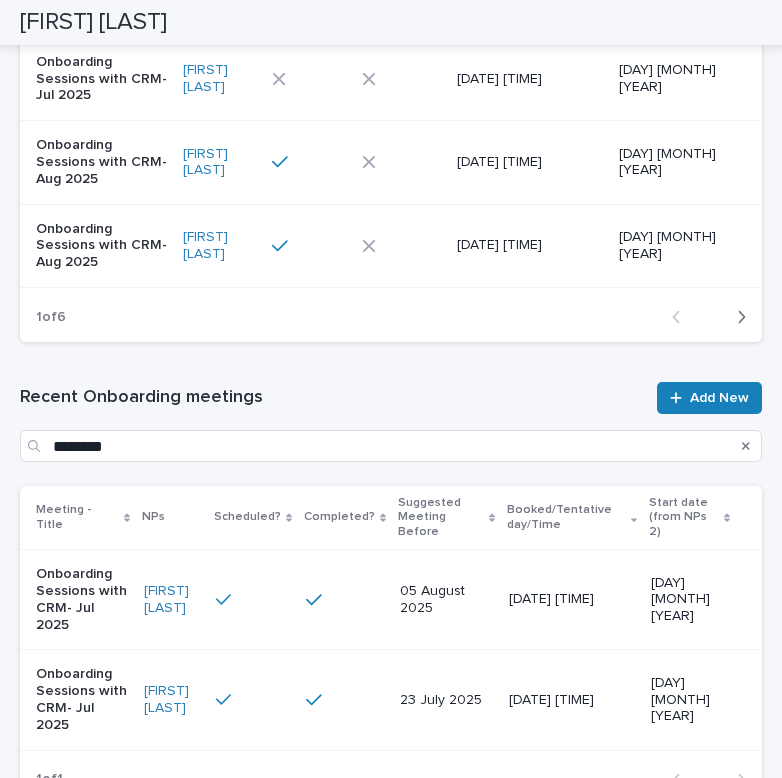 click at bounding box center (253, 600) 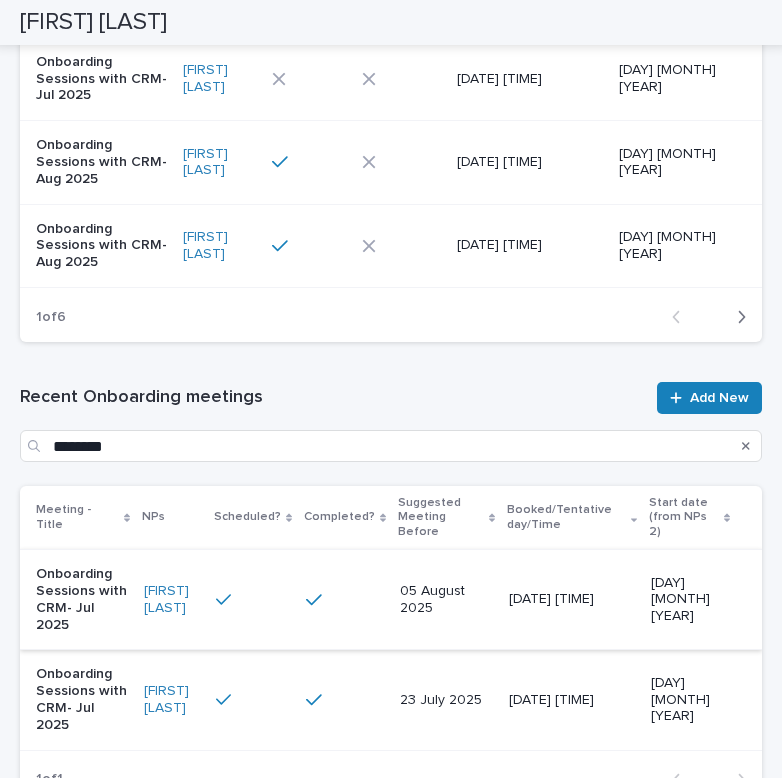 scroll, scrollTop: 0, scrollLeft: 0, axis: both 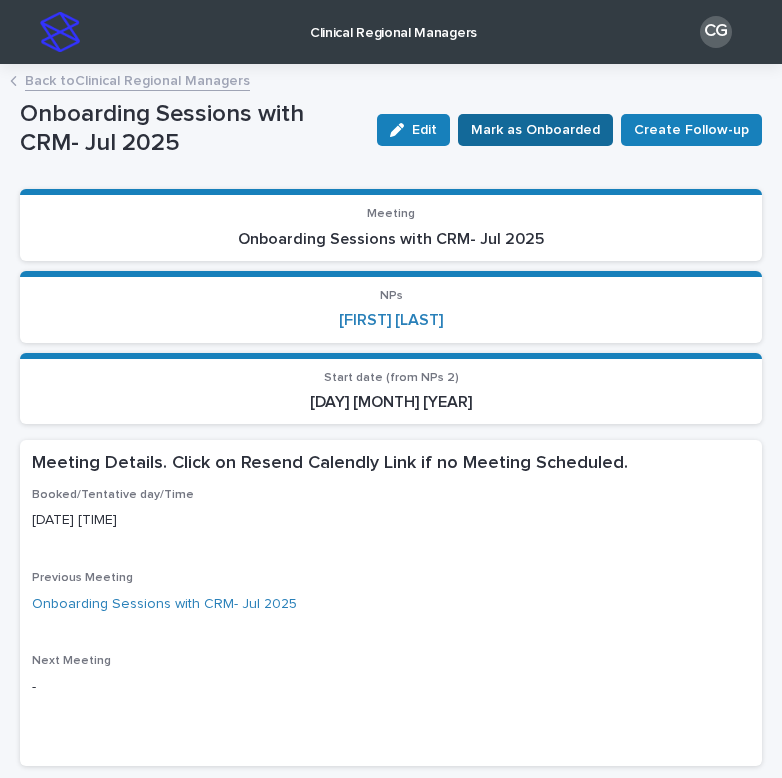 click on "Mark as Onboarded" at bounding box center (535, 130) 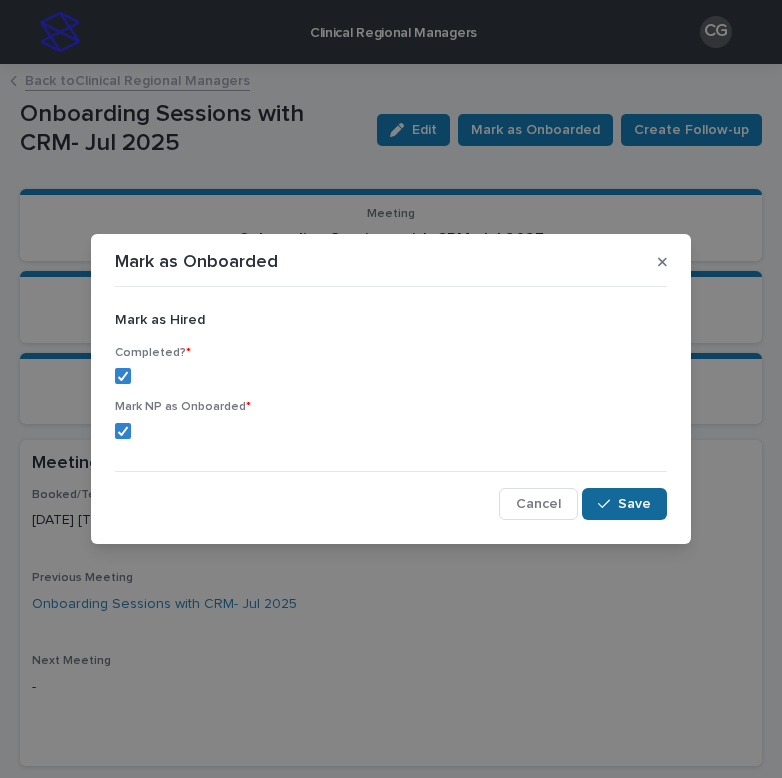 click on "Save" at bounding box center (624, 504) 